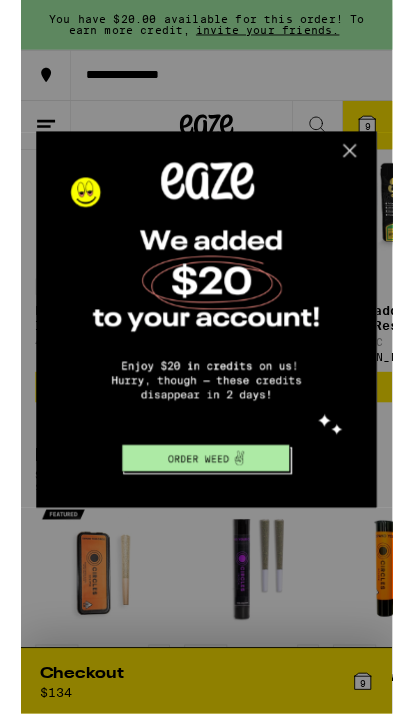 scroll, scrollTop: 0, scrollLeft: 0, axis: both 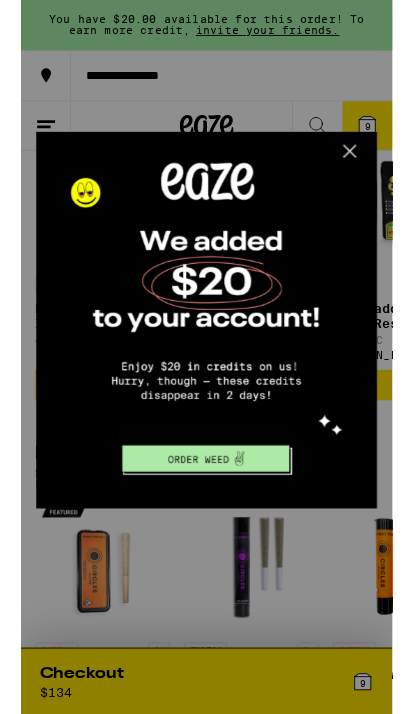 click at bounding box center [368, 160] 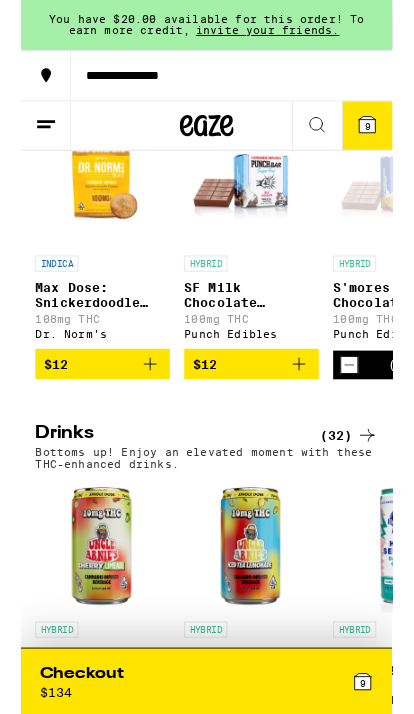 scroll, scrollTop: 4955, scrollLeft: 0, axis: vertical 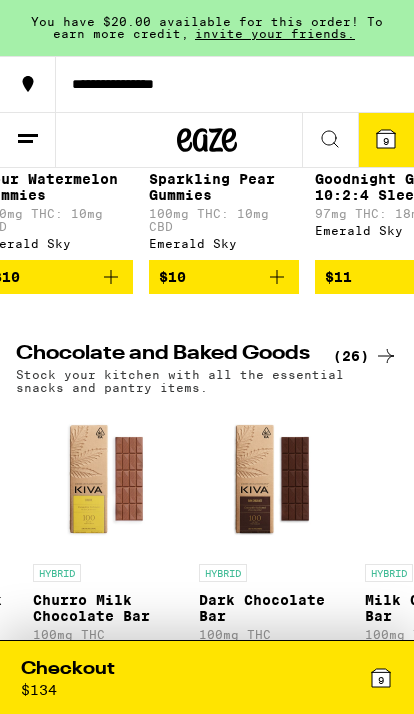 click on "9" at bounding box center (300, 677) 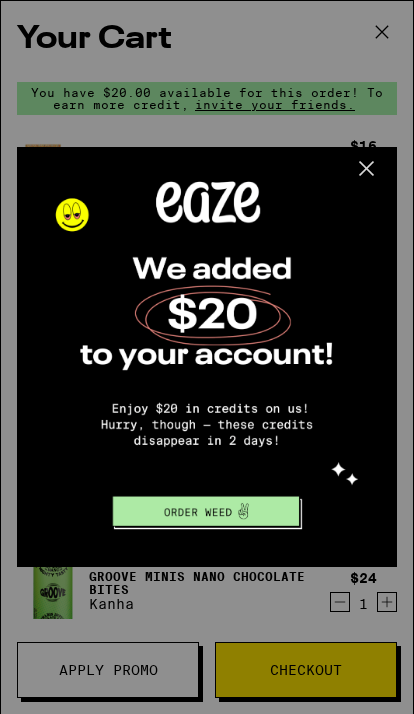 scroll, scrollTop: 0, scrollLeft: 2379, axis: horizontal 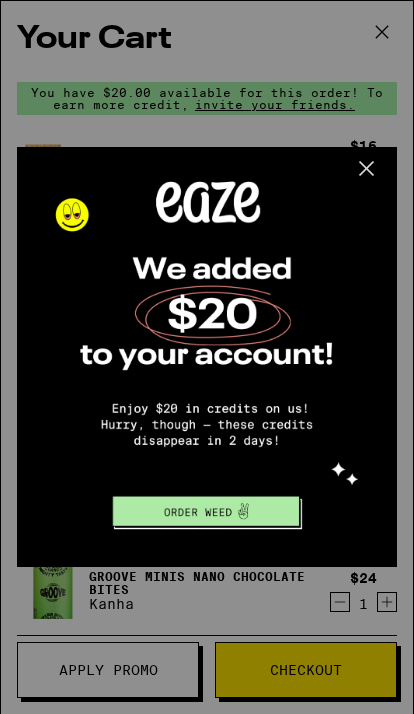 click at bounding box center (205, 355) 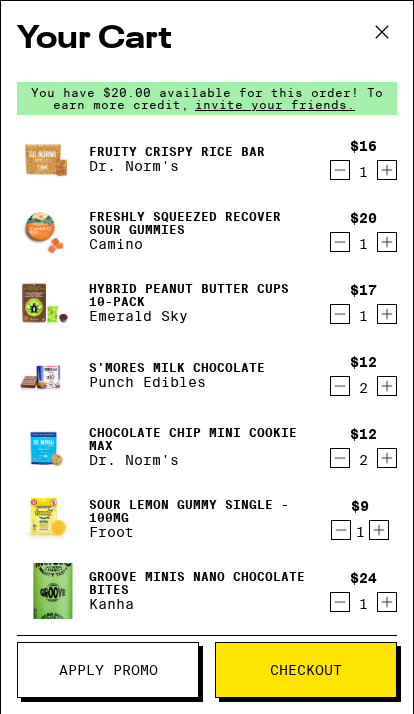 scroll, scrollTop: 0, scrollLeft: 0, axis: both 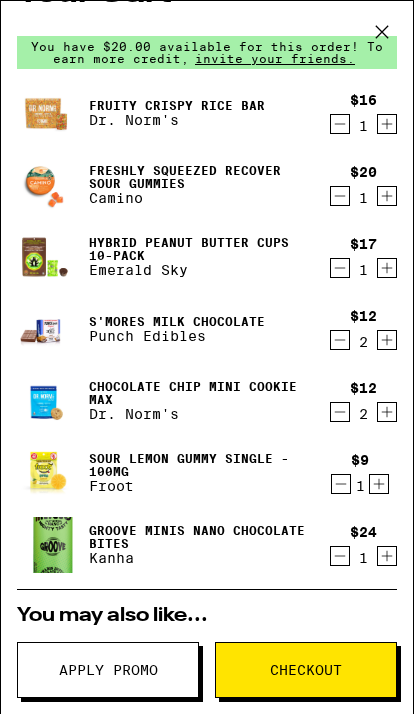 click 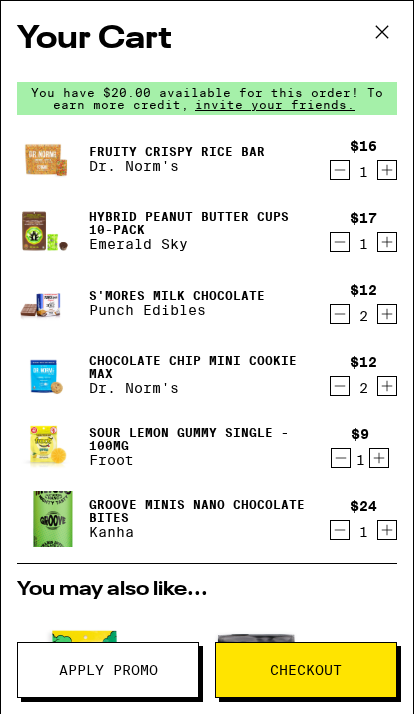 scroll, scrollTop: 0, scrollLeft: 0, axis: both 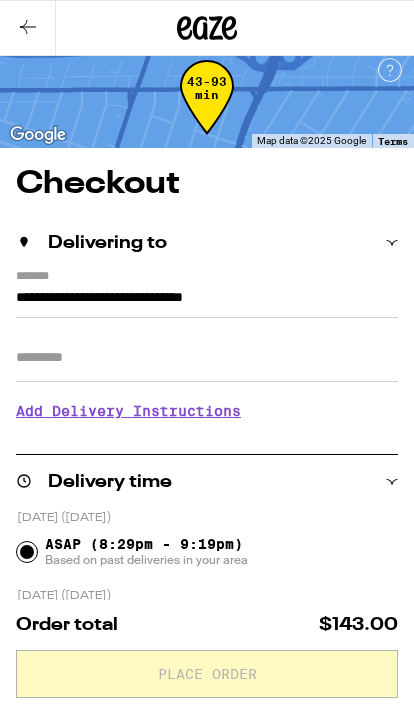 click on "Apt/Suite" at bounding box center (207, 358) 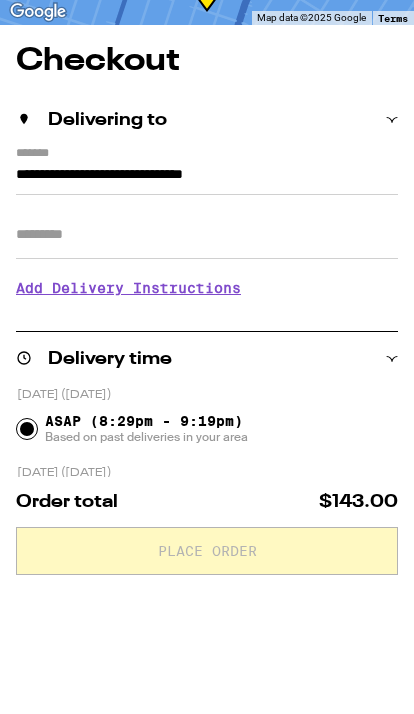 scroll, scrollTop: 9, scrollLeft: 0, axis: vertical 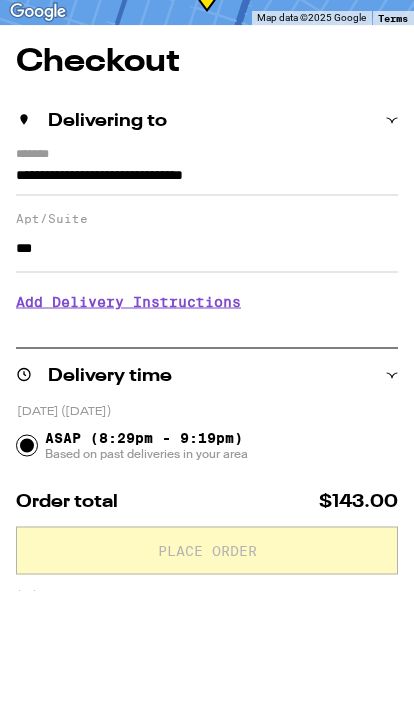 type on "***" 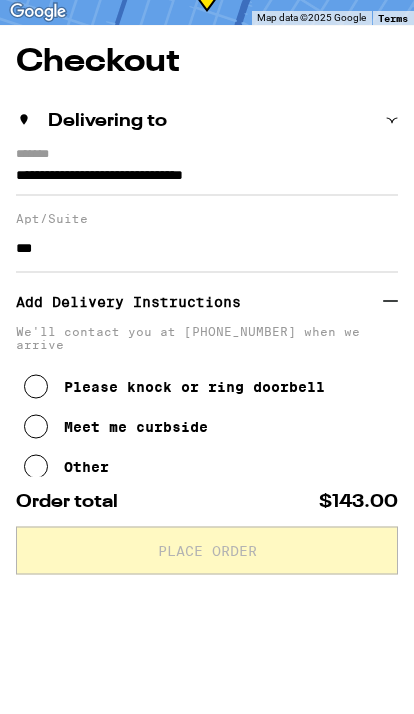 scroll, scrollTop: 133, scrollLeft: 0, axis: vertical 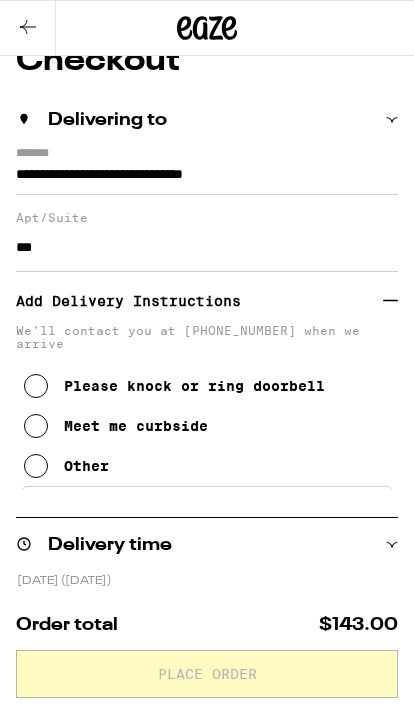click on "Other" at bounding box center [86, 466] 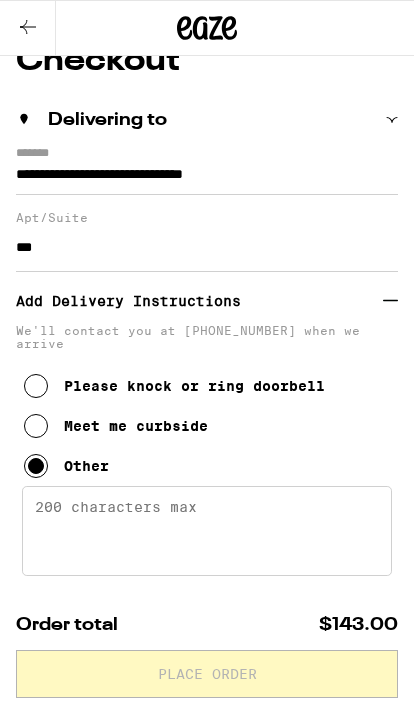 click on "Enter any other delivery instructions you want driver to know" at bounding box center (207, 531) 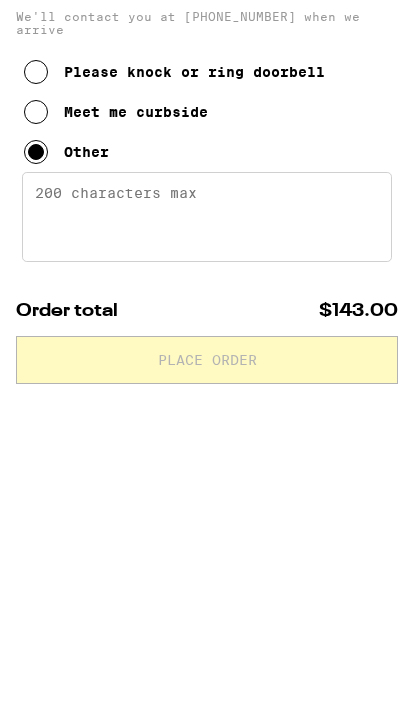 scroll, scrollTop: 214, scrollLeft: 0, axis: vertical 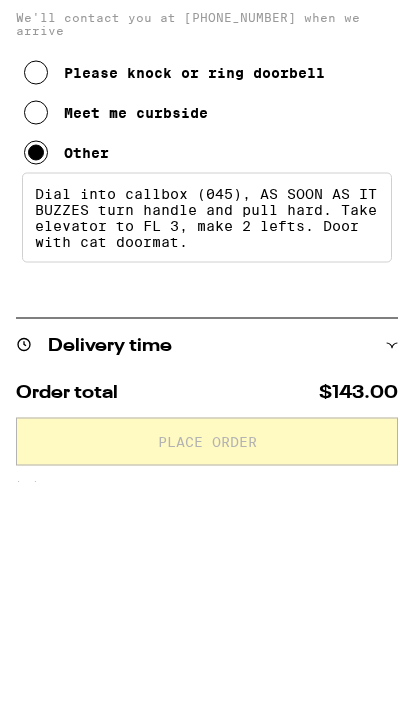 type on "Dial into callbox (045), AS SOON AS IT BUZZES turn handle and pull hard. Take elevator to FL 3, make 2 lefts. Door with cat doormat." 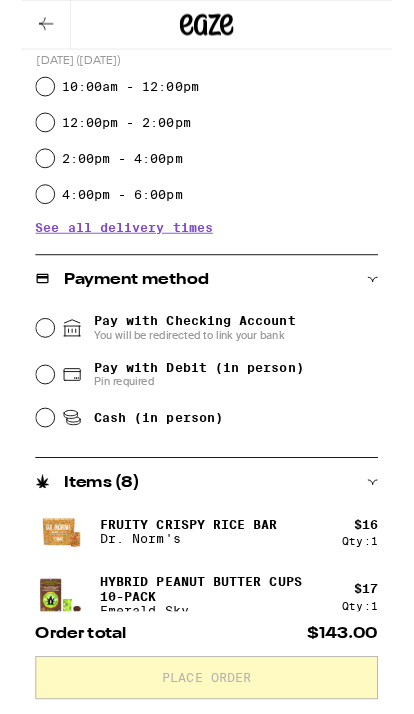scroll, scrollTop: 846, scrollLeft: 0, axis: vertical 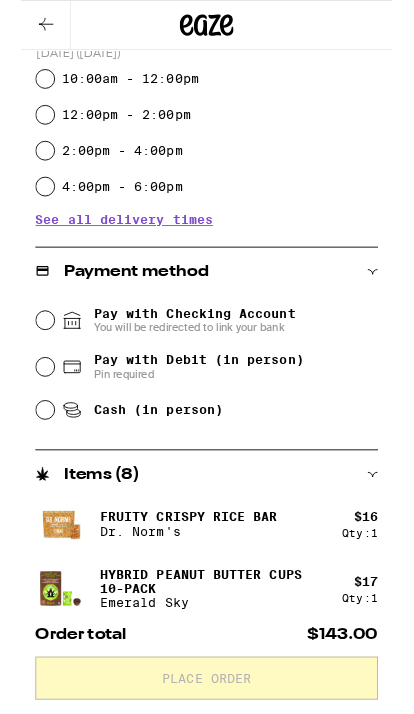 click on "Pin required" at bounding box center [198, 417] 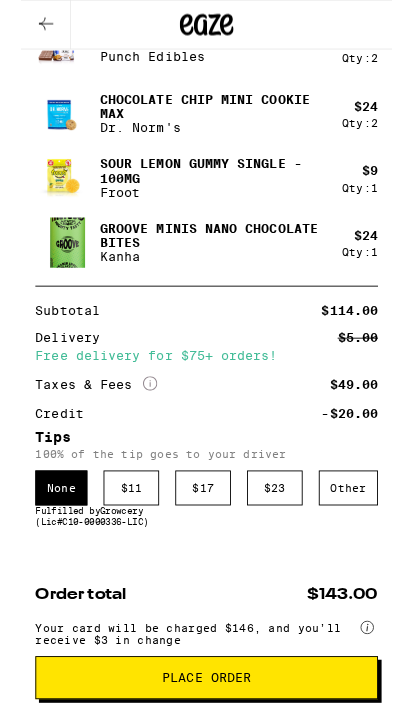 scroll, scrollTop: 1582, scrollLeft: 0, axis: vertical 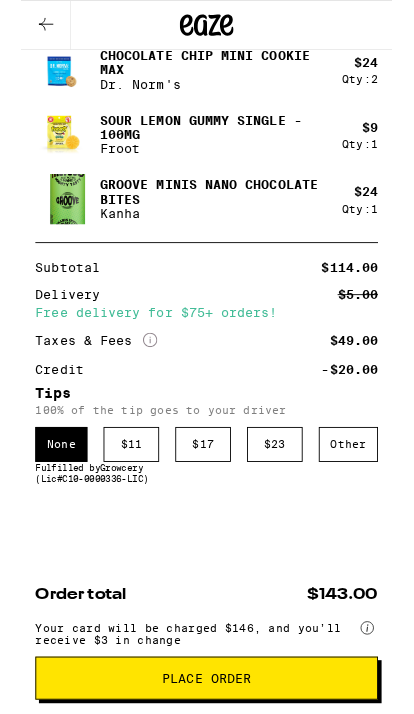 click on "Other" at bounding box center [365, 495] 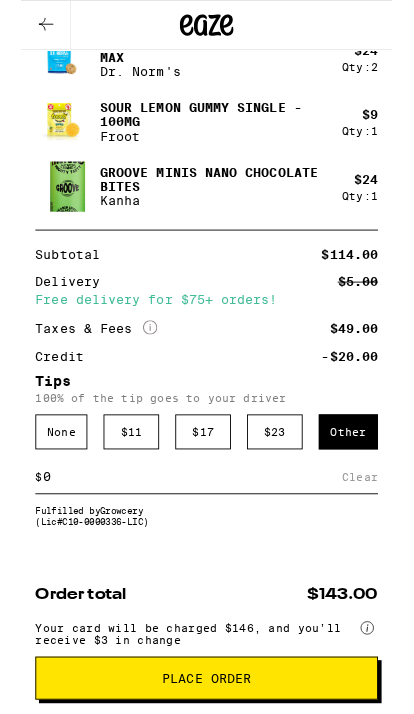 scroll, scrollTop: 1651, scrollLeft: 0, axis: vertical 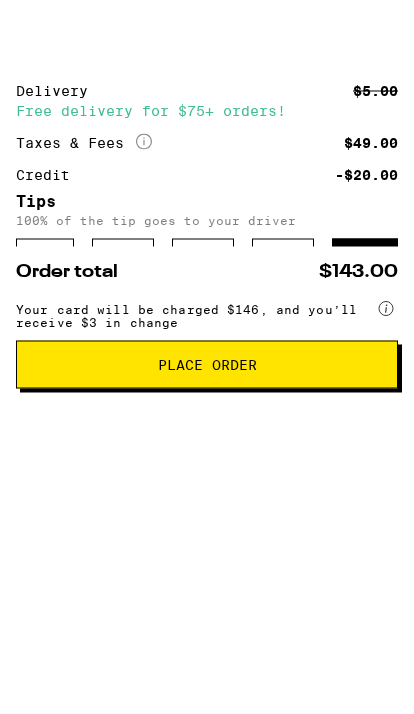 type on "7" 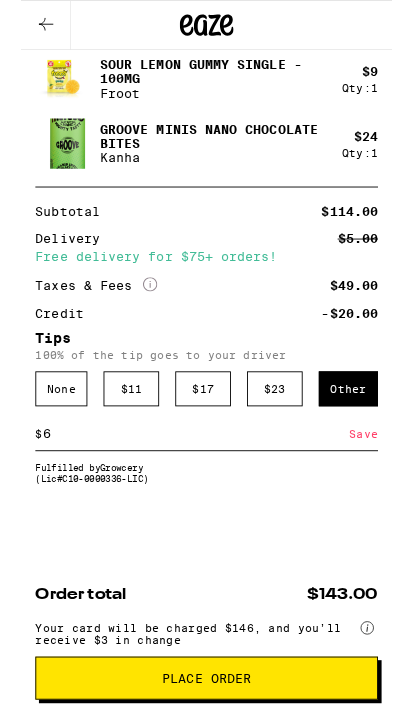 click on "Save" at bounding box center (382, 483) 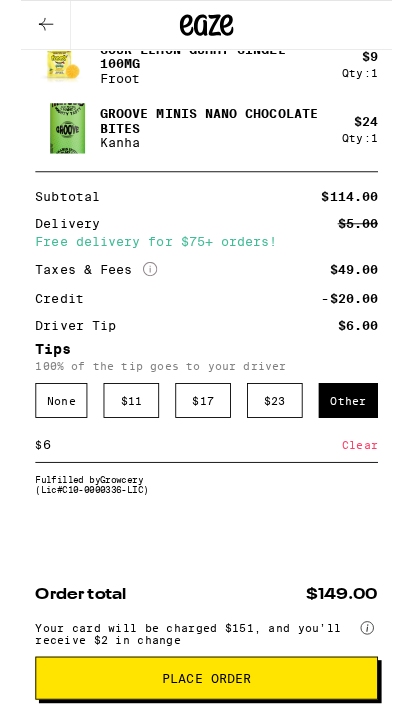 click on "6" at bounding box center (191, 496) 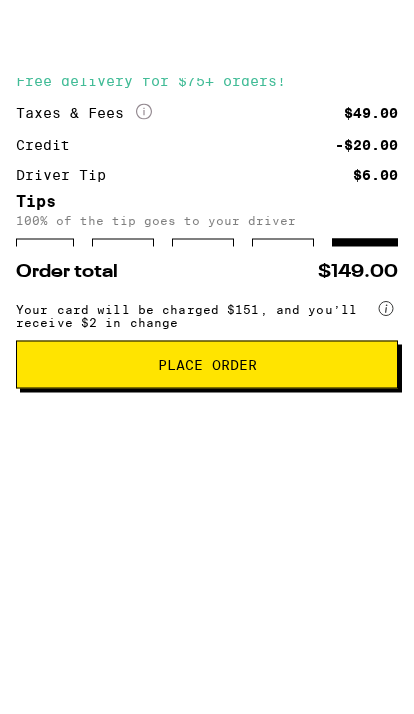 type on "7" 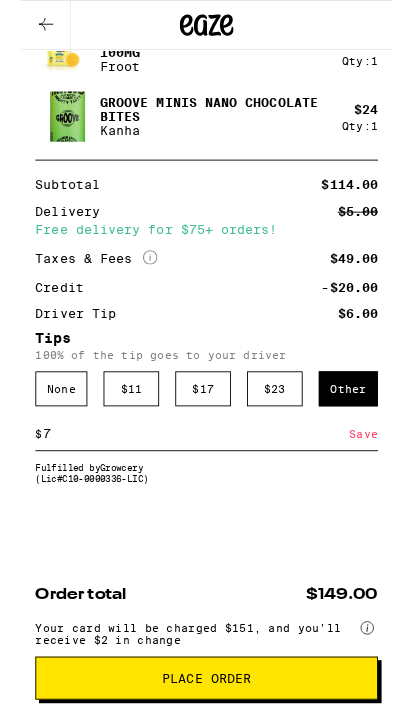 click on "Save" at bounding box center [382, 483] 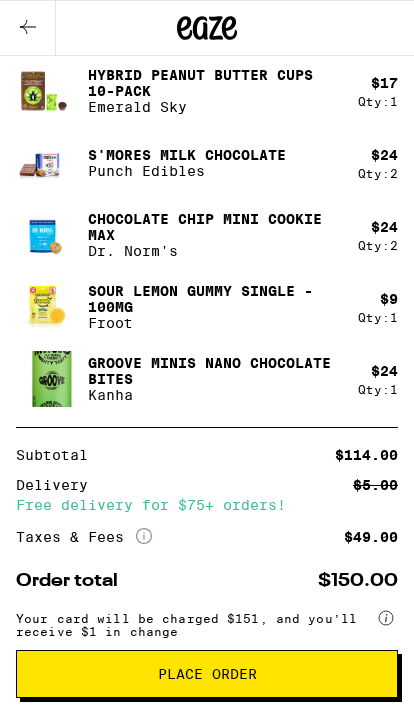 scroll, scrollTop: 1405, scrollLeft: 0, axis: vertical 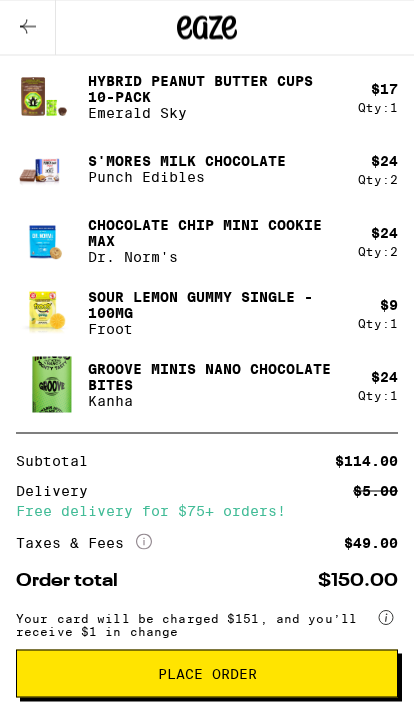 click on "Place Order" at bounding box center (207, 674) 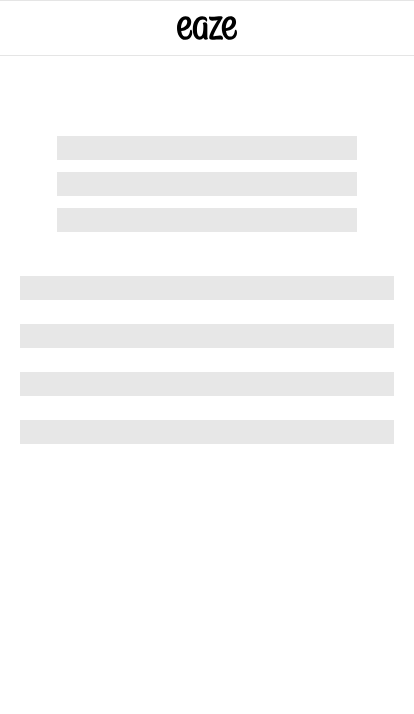 scroll, scrollTop: 0, scrollLeft: 0, axis: both 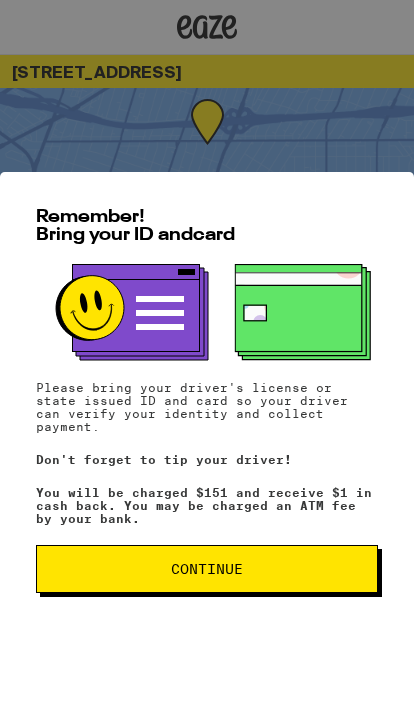 click on "Continue" at bounding box center [207, 570] 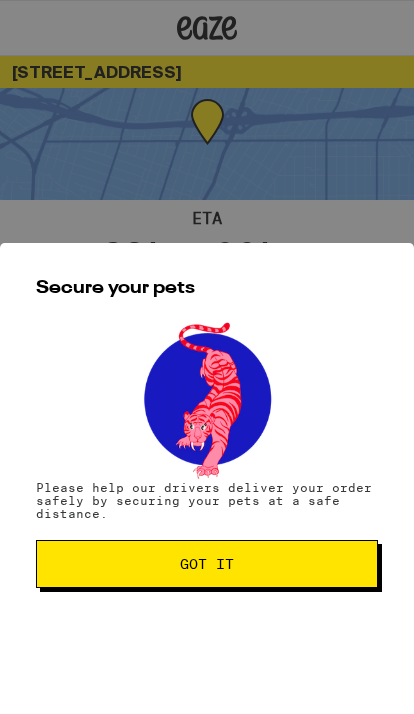 click on "Got it" at bounding box center (207, 564) 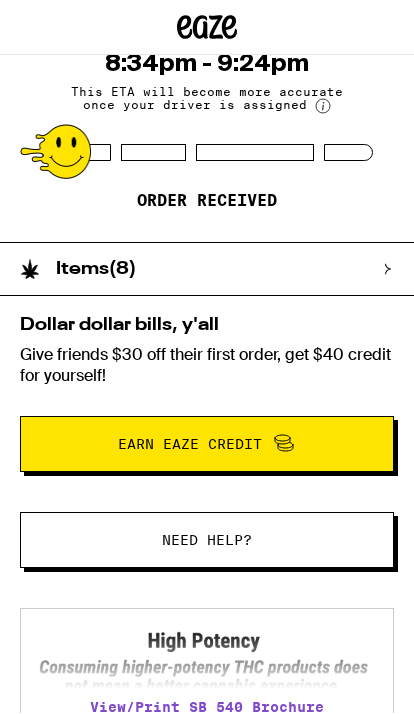 scroll, scrollTop: 201, scrollLeft: 0, axis: vertical 